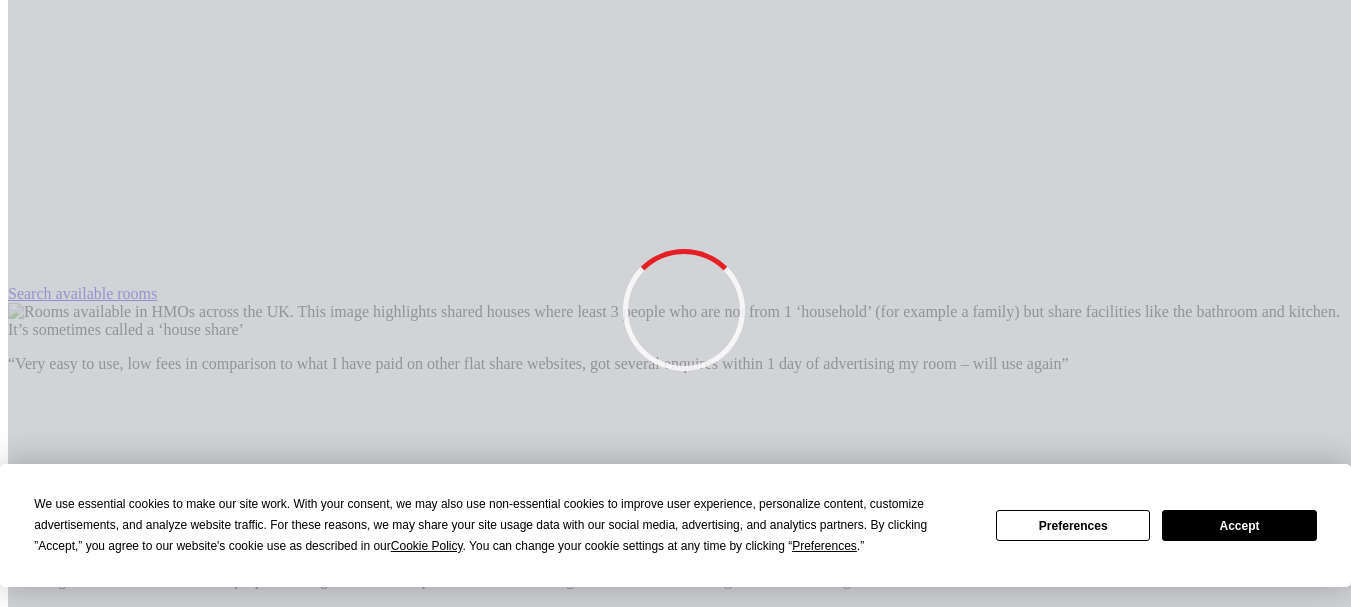 scroll, scrollTop: 1309, scrollLeft: 0, axis: vertical 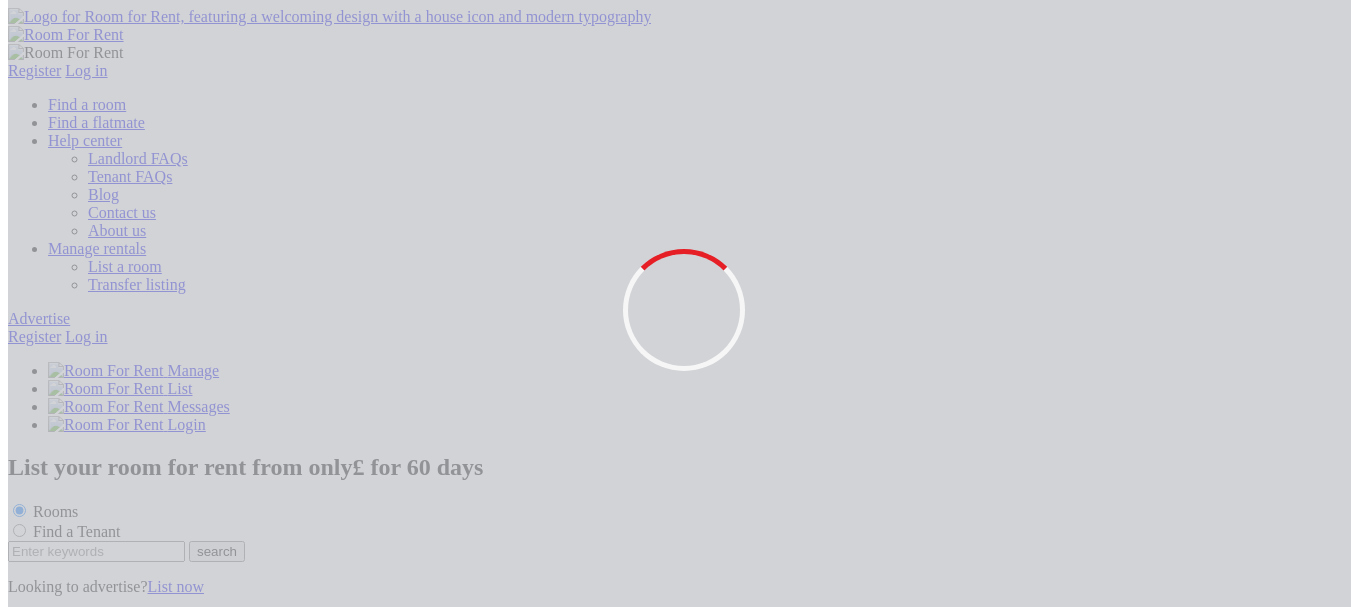 click on "Log in" at bounding box center [86, 336] 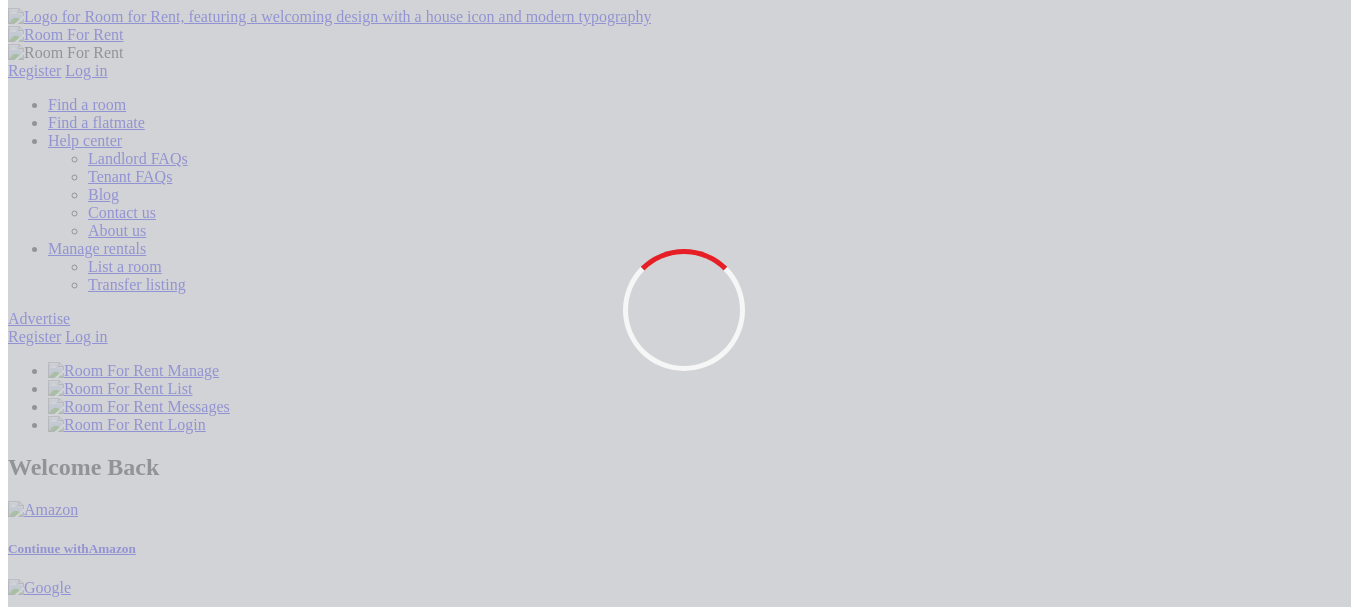 scroll, scrollTop: 0, scrollLeft: 0, axis: both 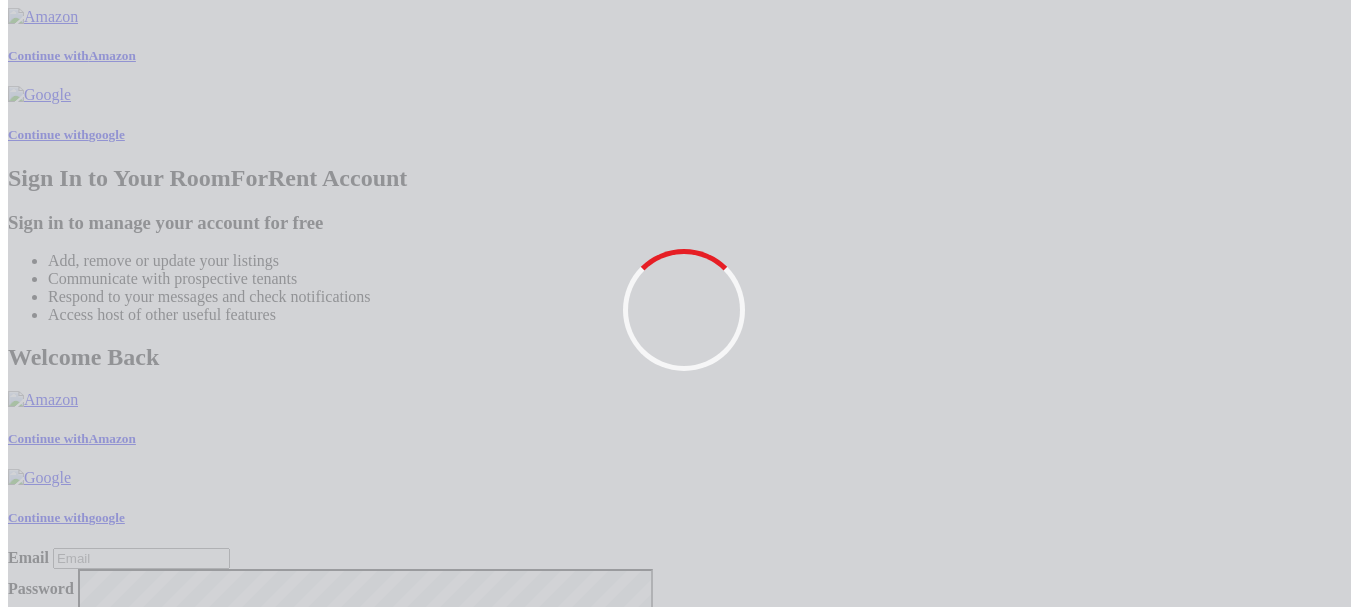 type on "[EMAIL]" 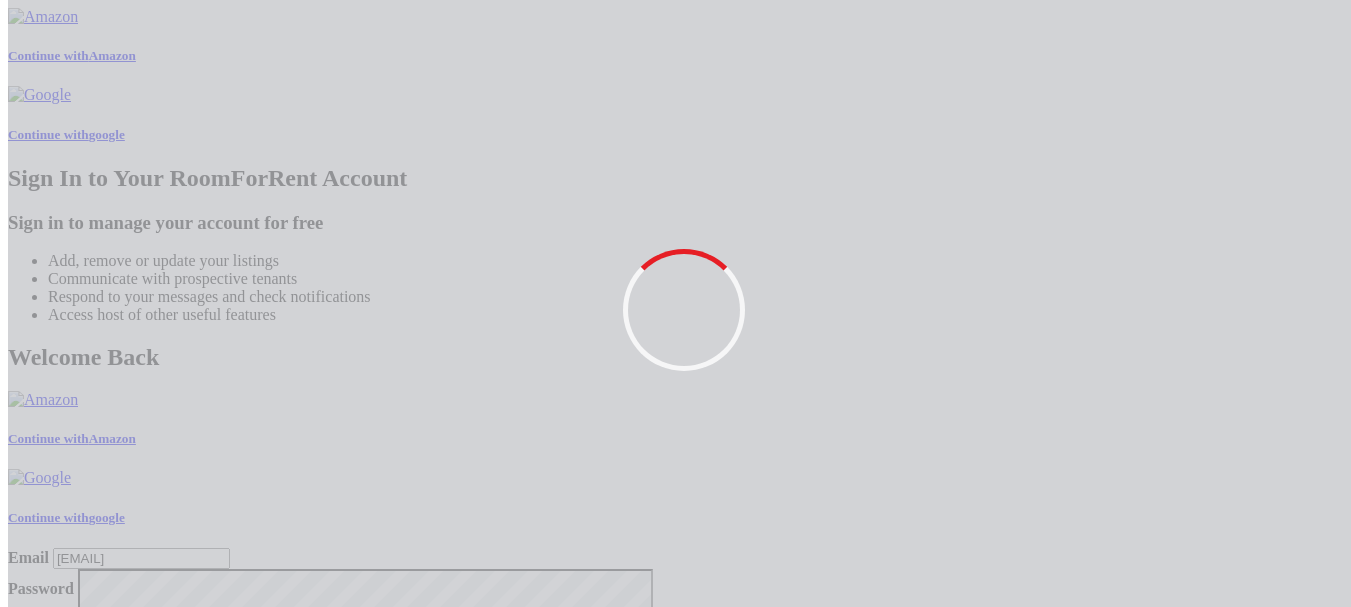 click on "Tenants" at bounding box center [39, 1749] 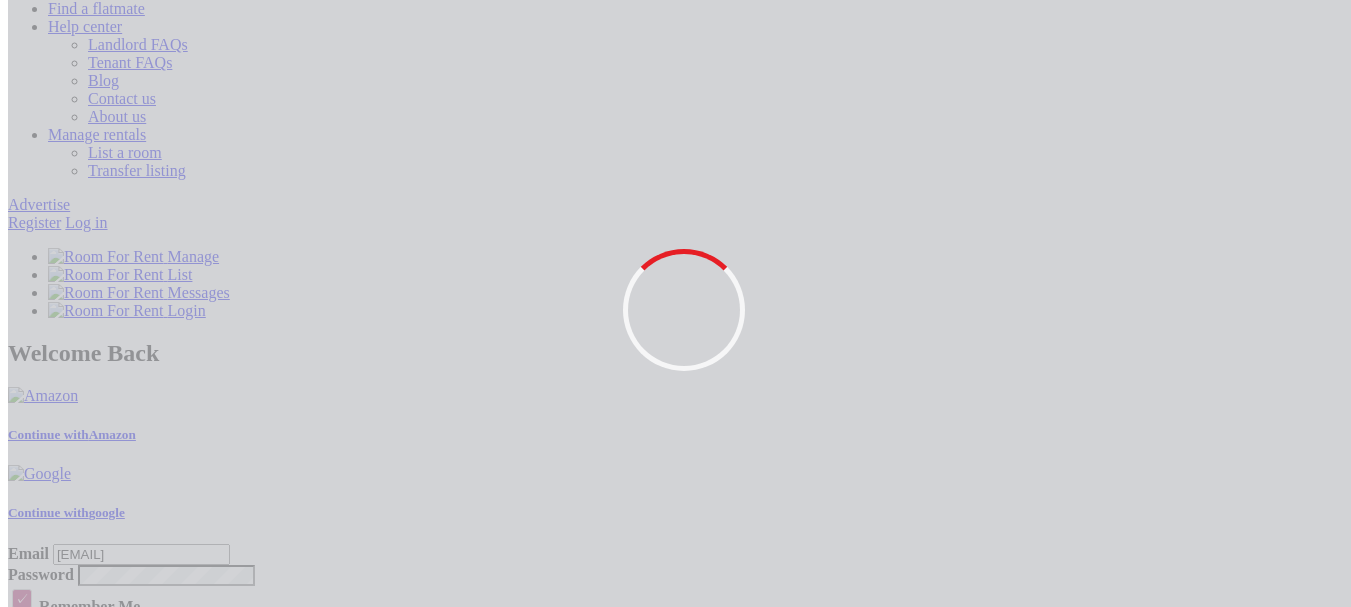 scroll, scrollTop: 0, scrollLeft: 0, axis: both 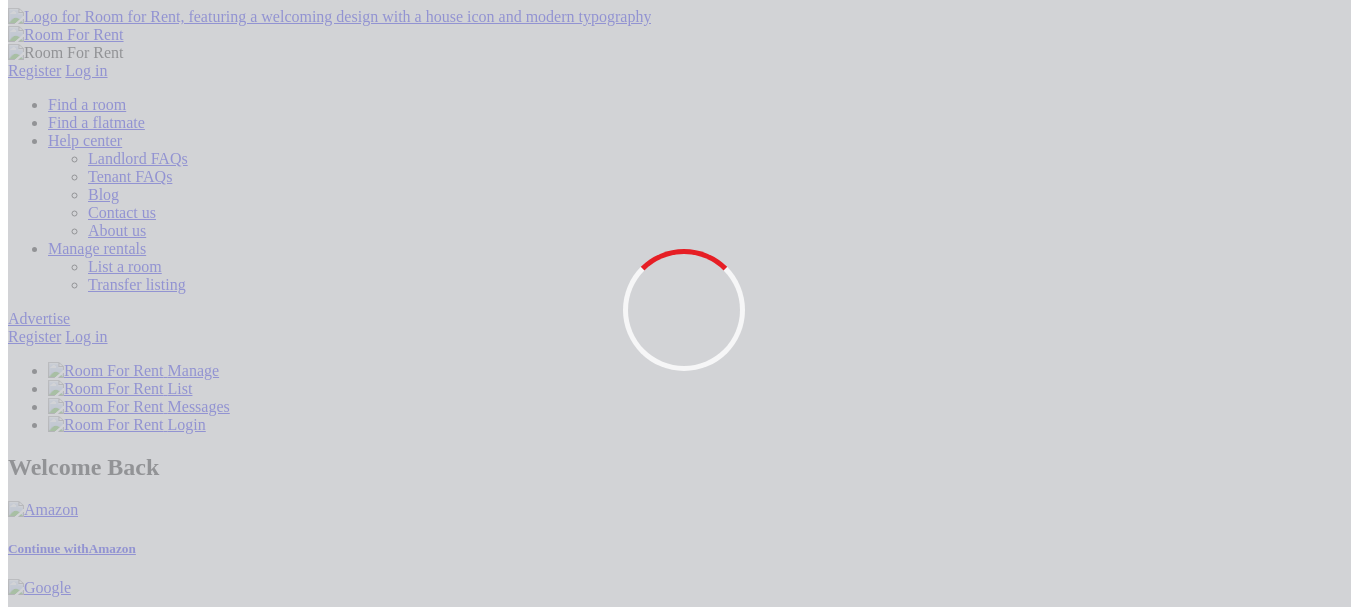 click on "[EMAIL]" at bounding box center [141, 1399] 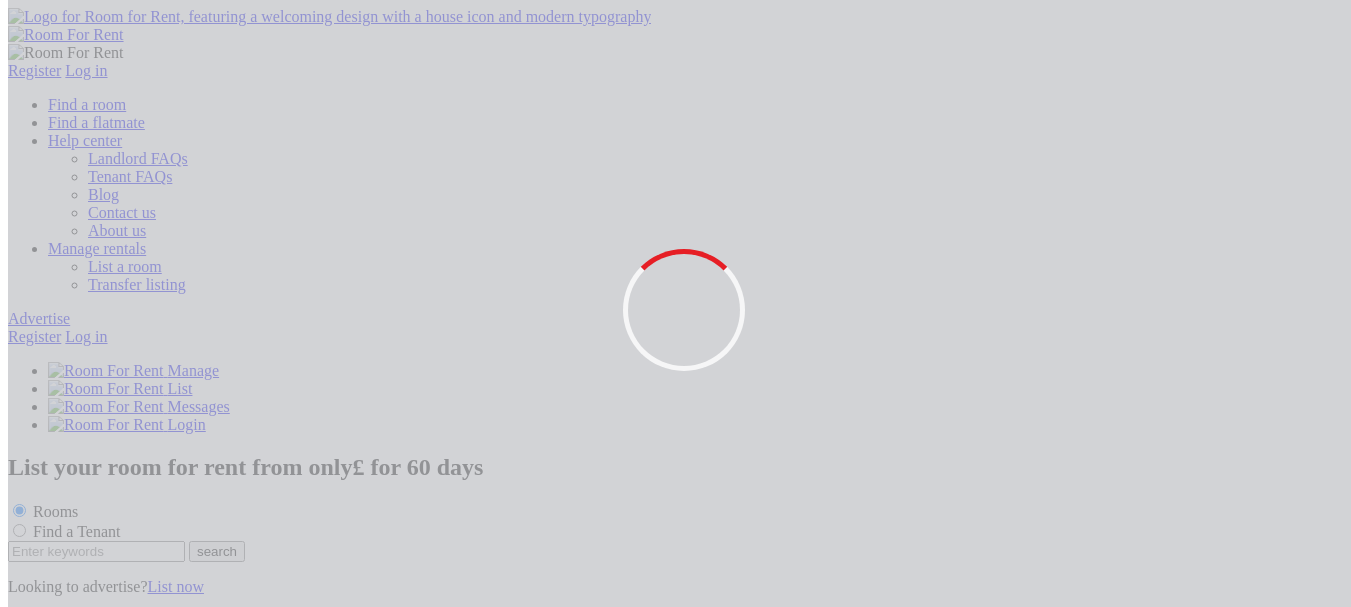 scroll, scrollTop: 0, scrollLeft: 0, axis: both 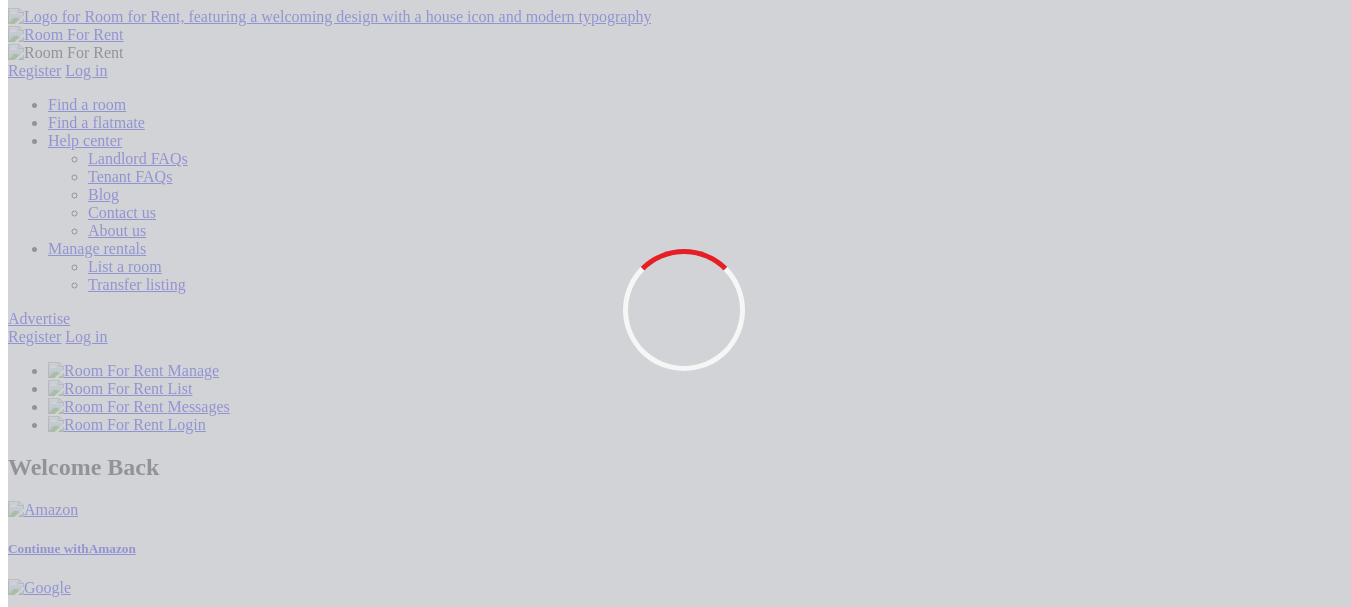 click on "[EMAIL]" at bounding box center (141, 1399) 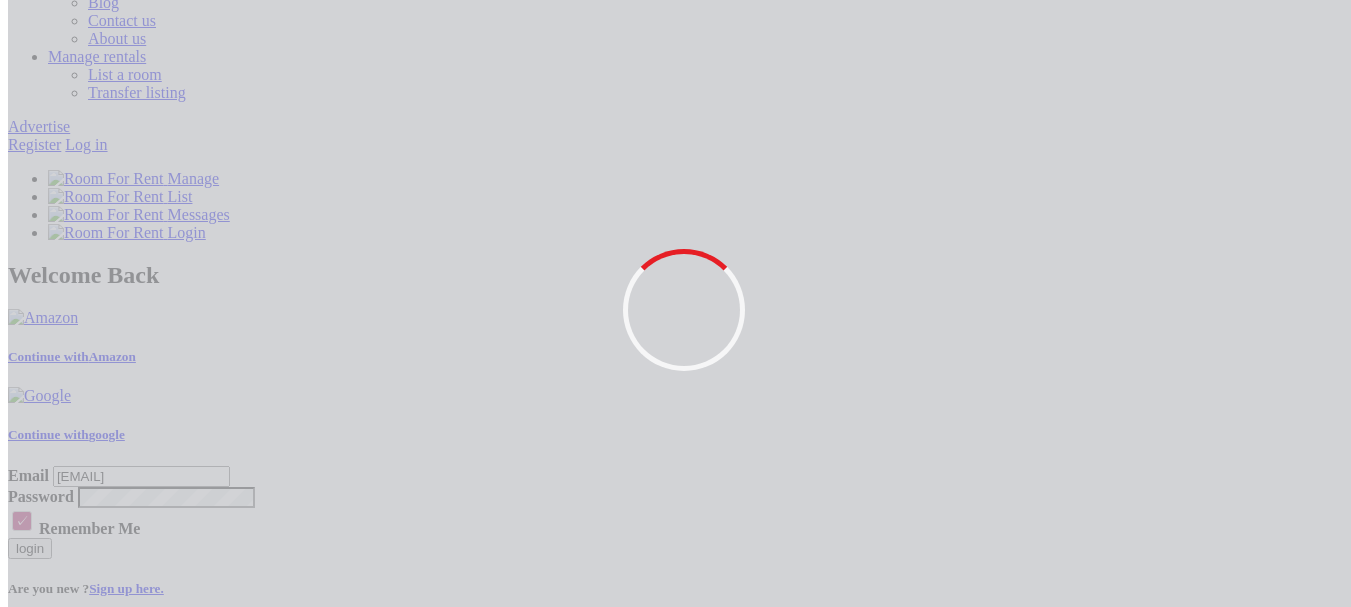 scroll, scrollTop: 200, scrollLeft: 0, axis: vertical 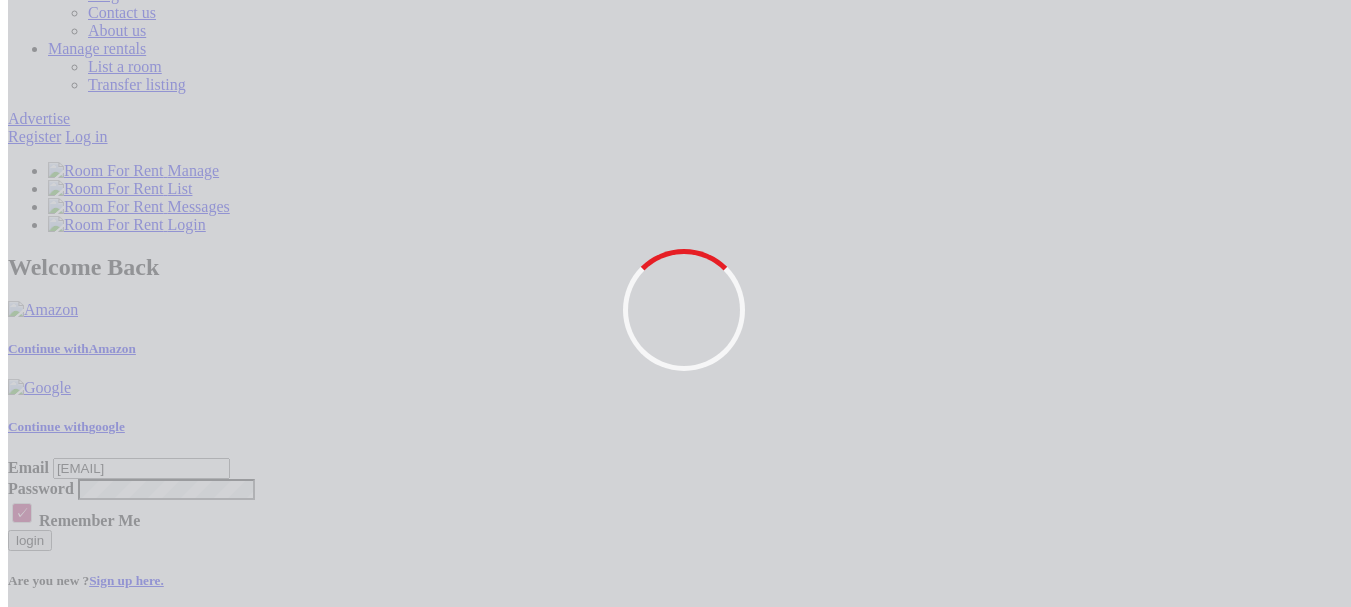 click at bounding box center (39, 1487) 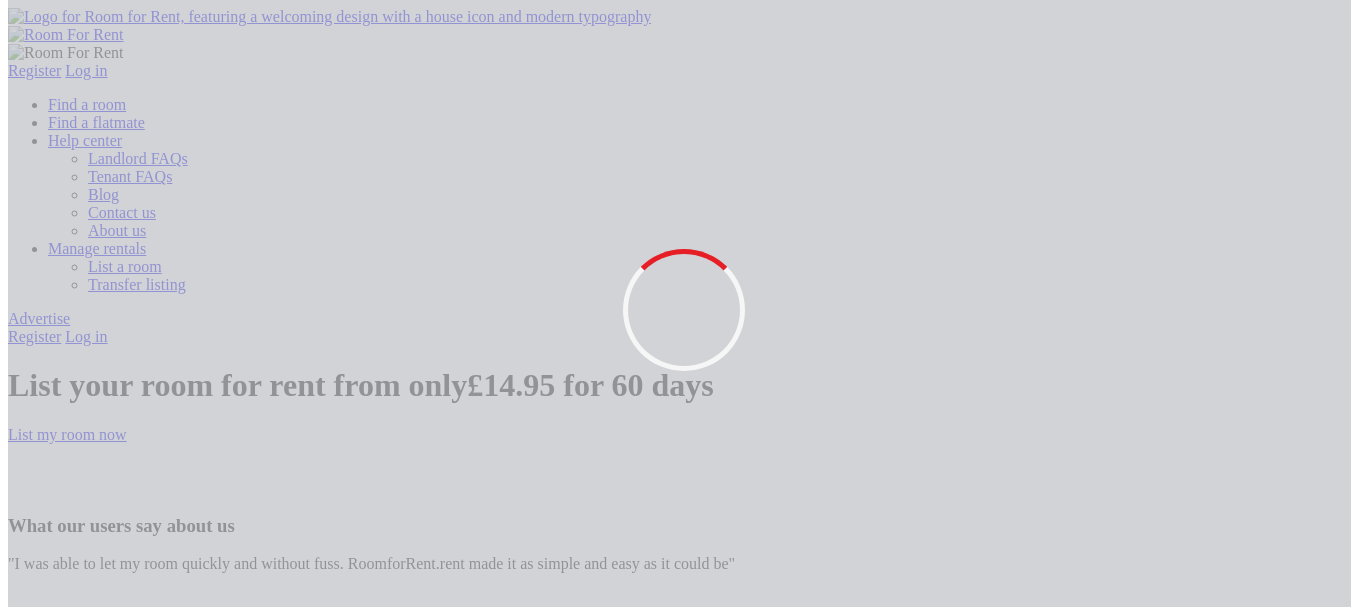 scroll, scrollTop: 100, scrollLeft: 0, axis: vertical 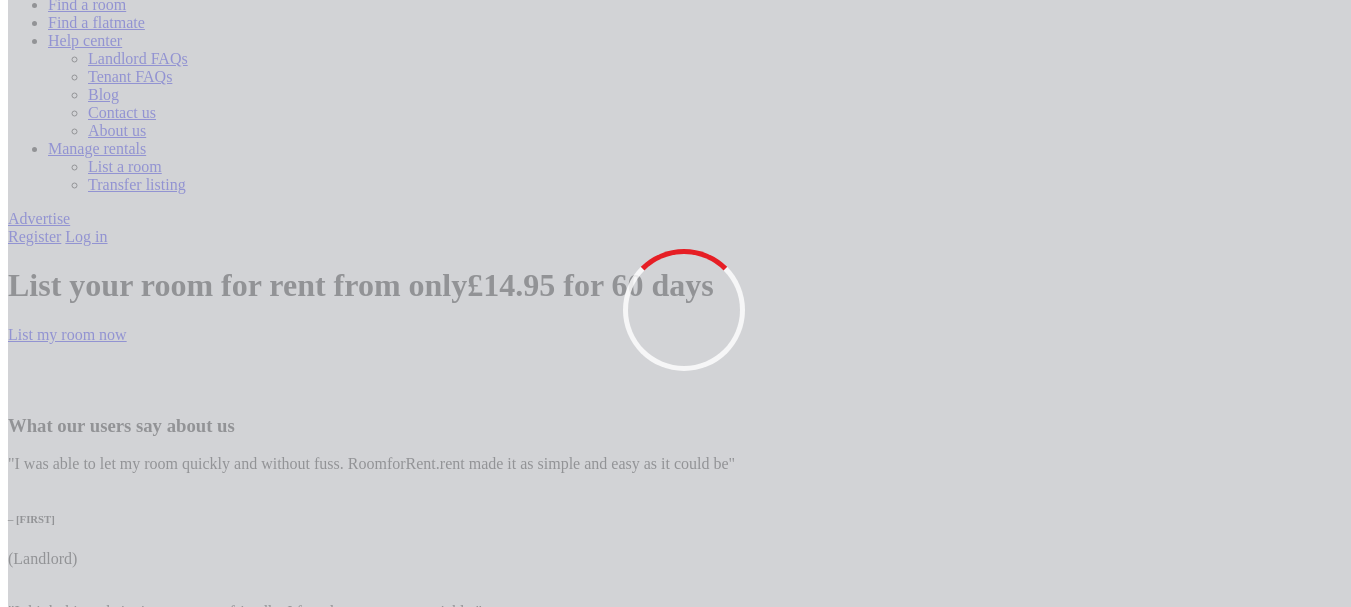 type on "admin@email.com" 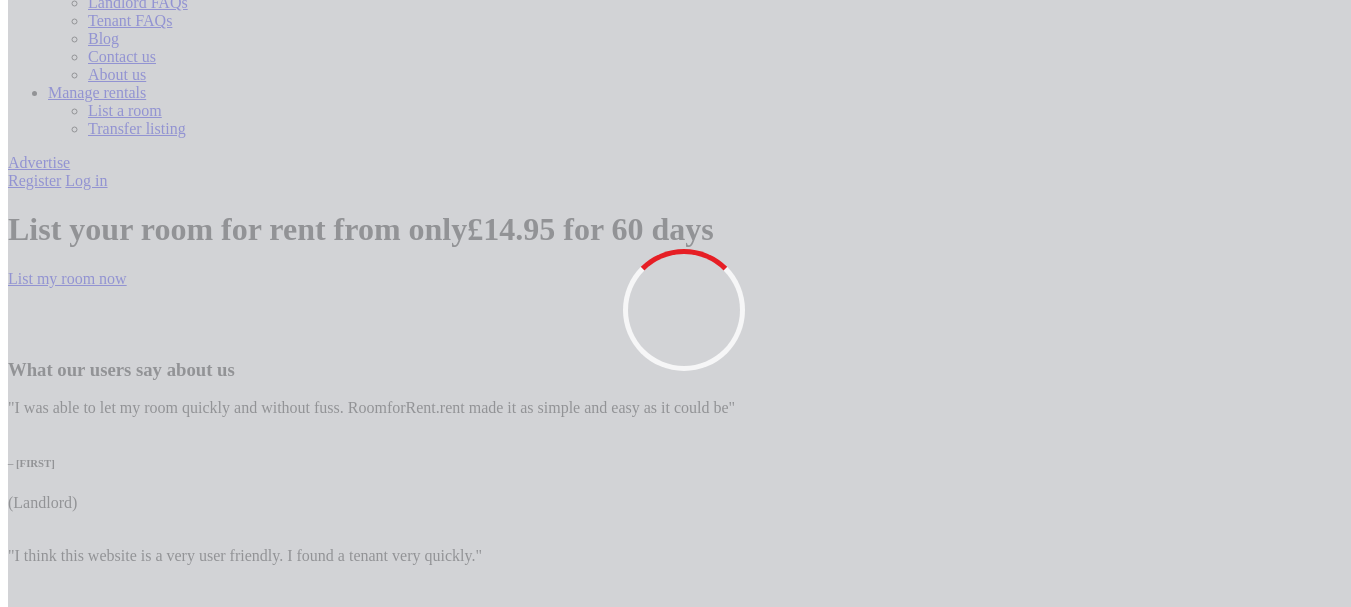 scroll, scrollTop: 200, scrollLeft: 0, axis: vertical 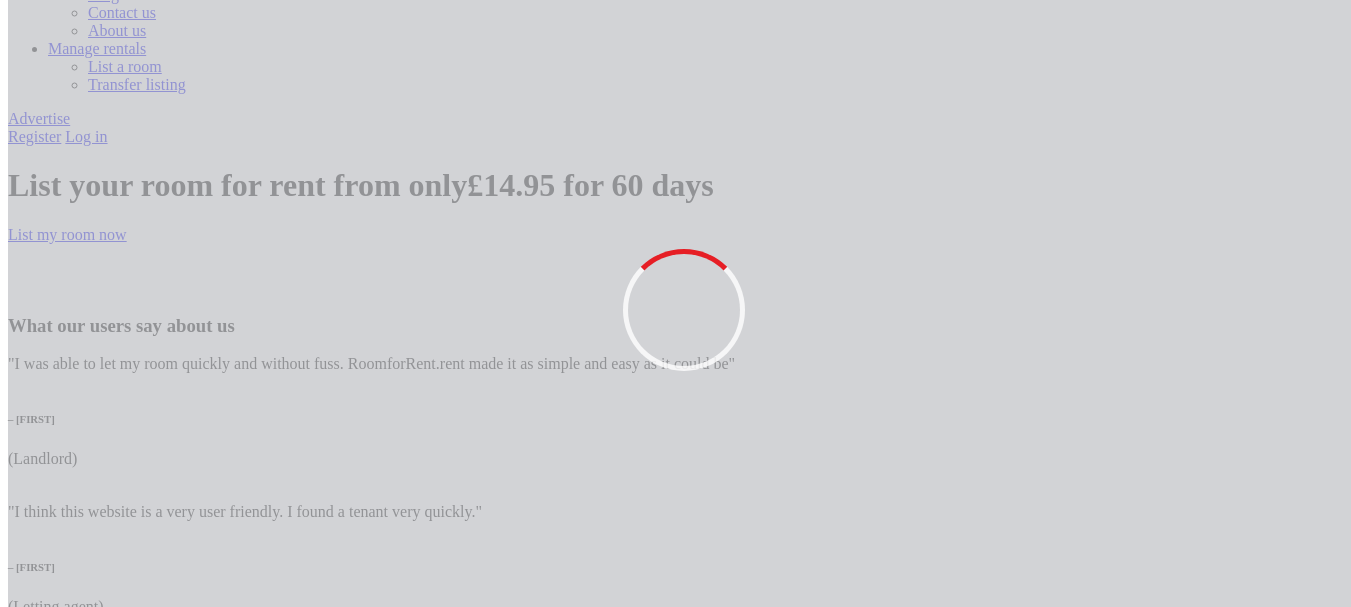 click on "create free account" at bounding box center [73, 2015] 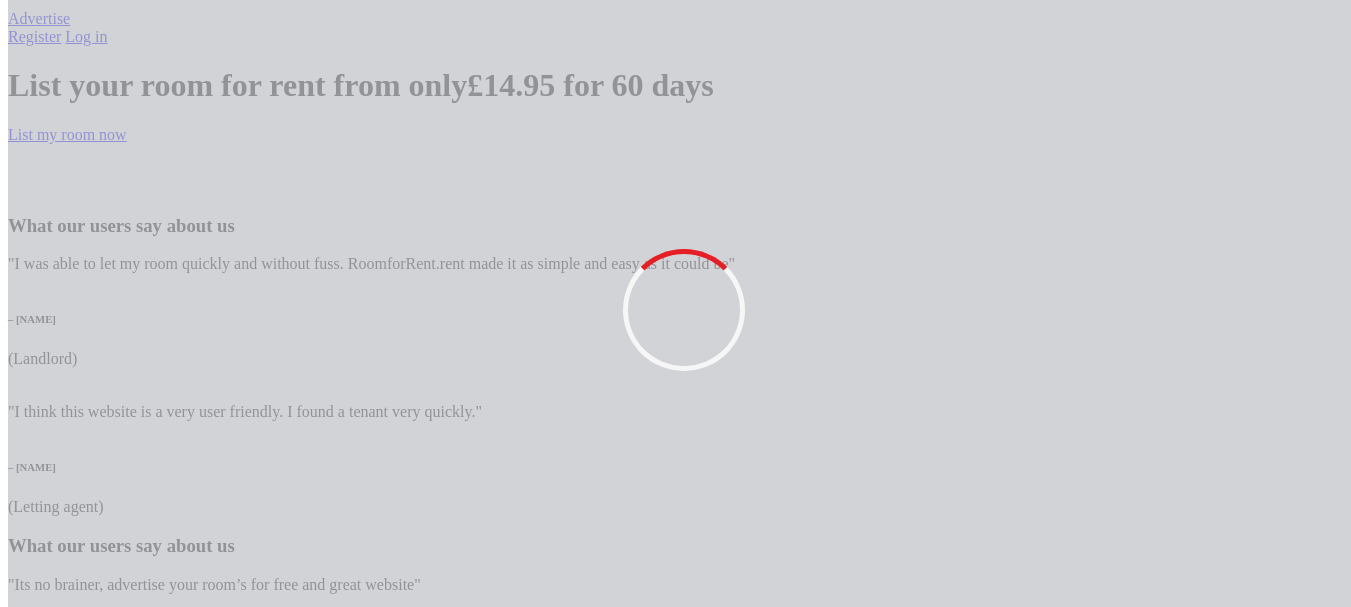 scroll, scrollTop: 300, scrollLeft: 0, axis: vertical 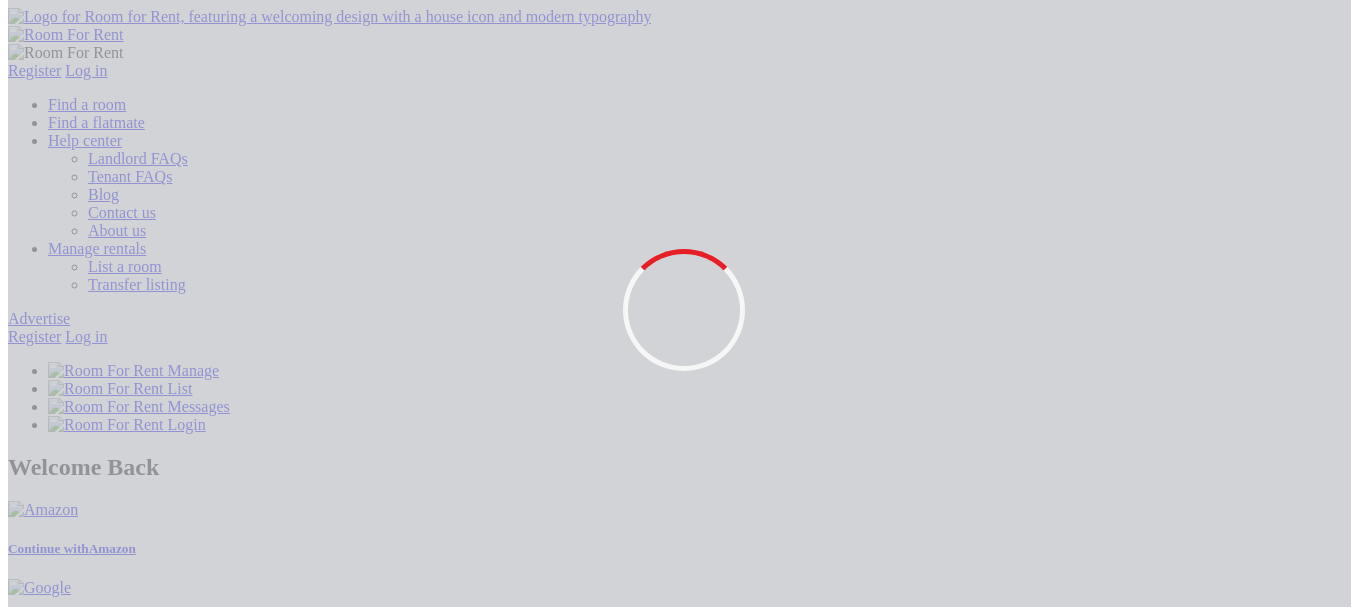 click on "[EMAIL]" at bounding box center [141, 1399] 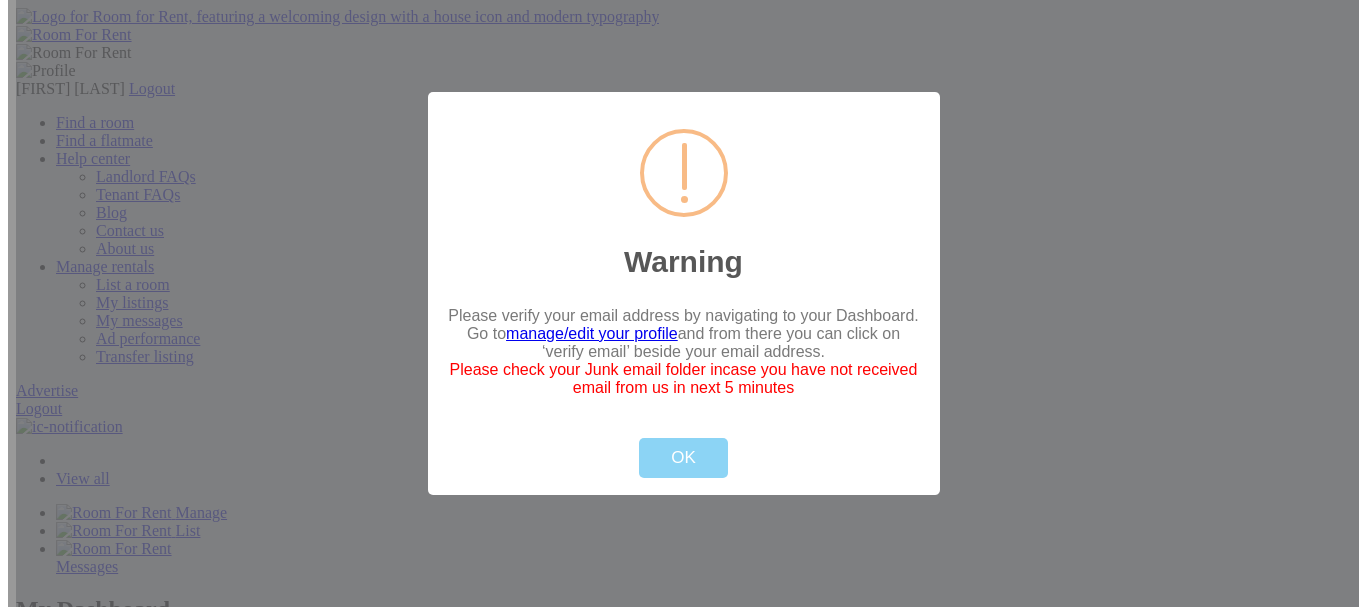 scroll, scrollTop: 0, scrollLeft: 0, axis: both 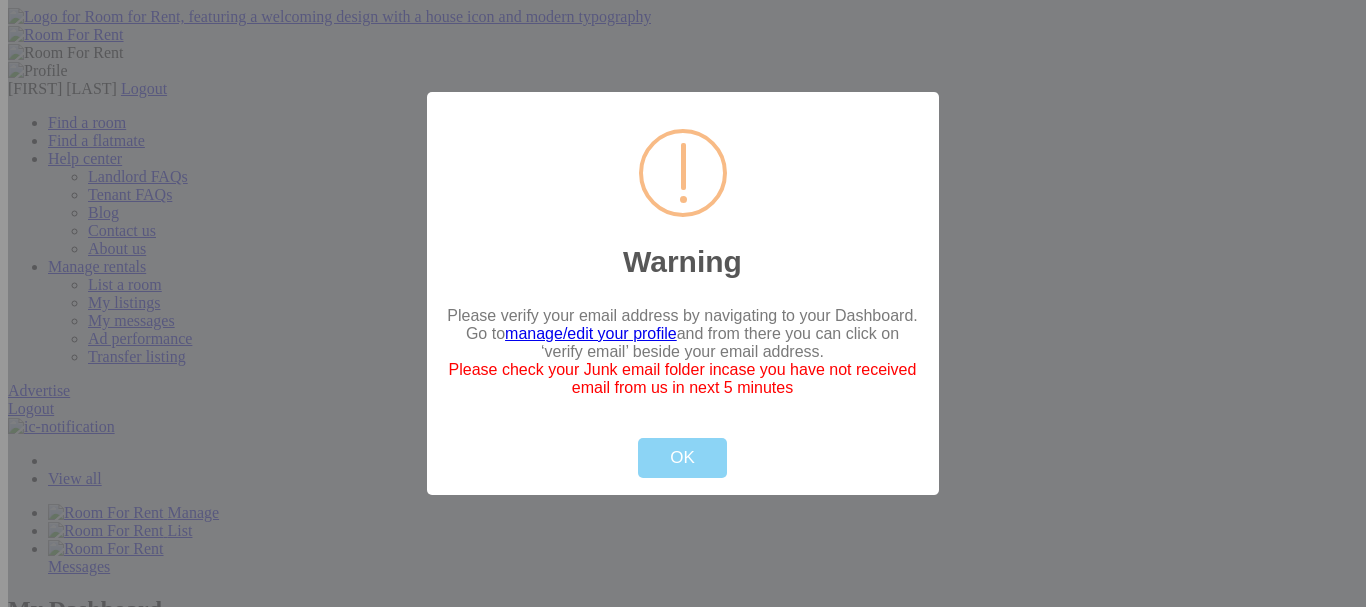 click on "OK" at bounding box center (683, 458) 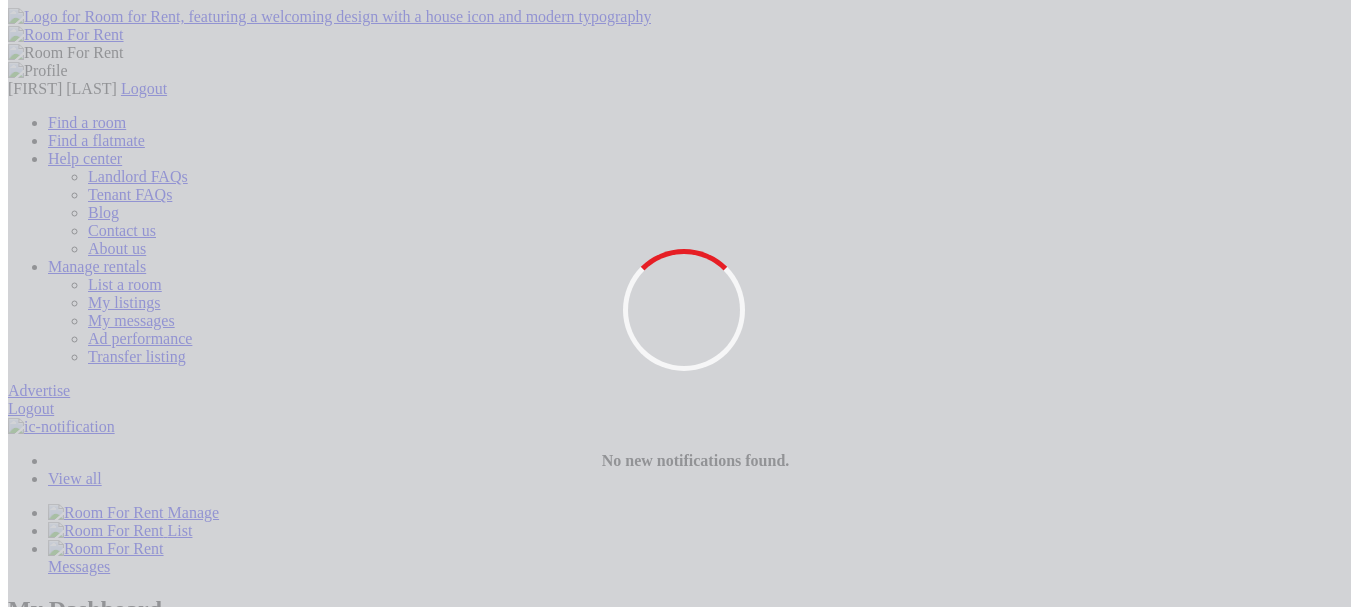 click on "List a room" at bounding box center [125, 284] 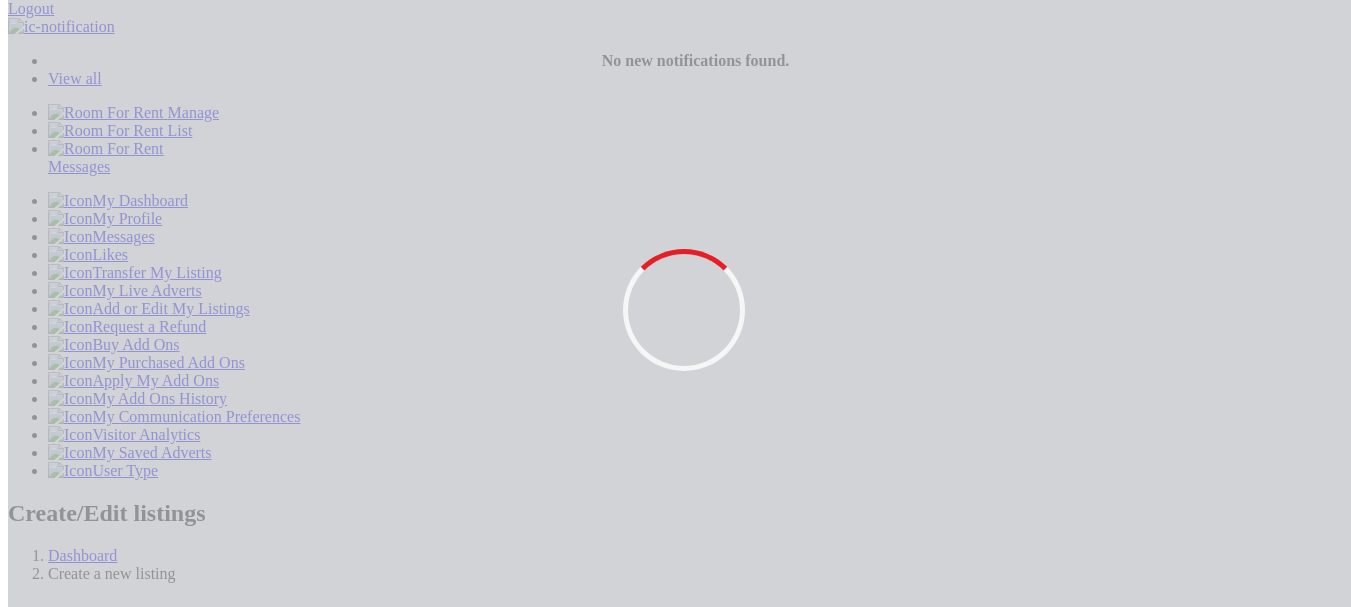 scroll, scrollTop: 100, scrollLeft: 0, axis: vertical 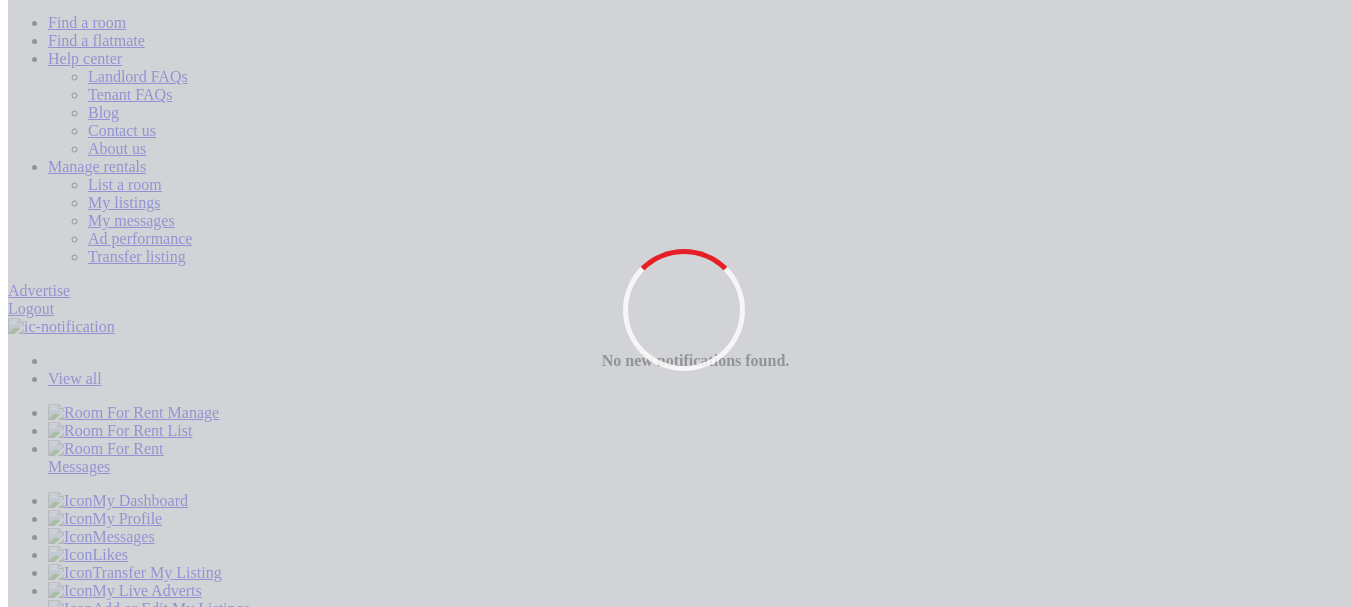 click at bounding box center [29, 999] 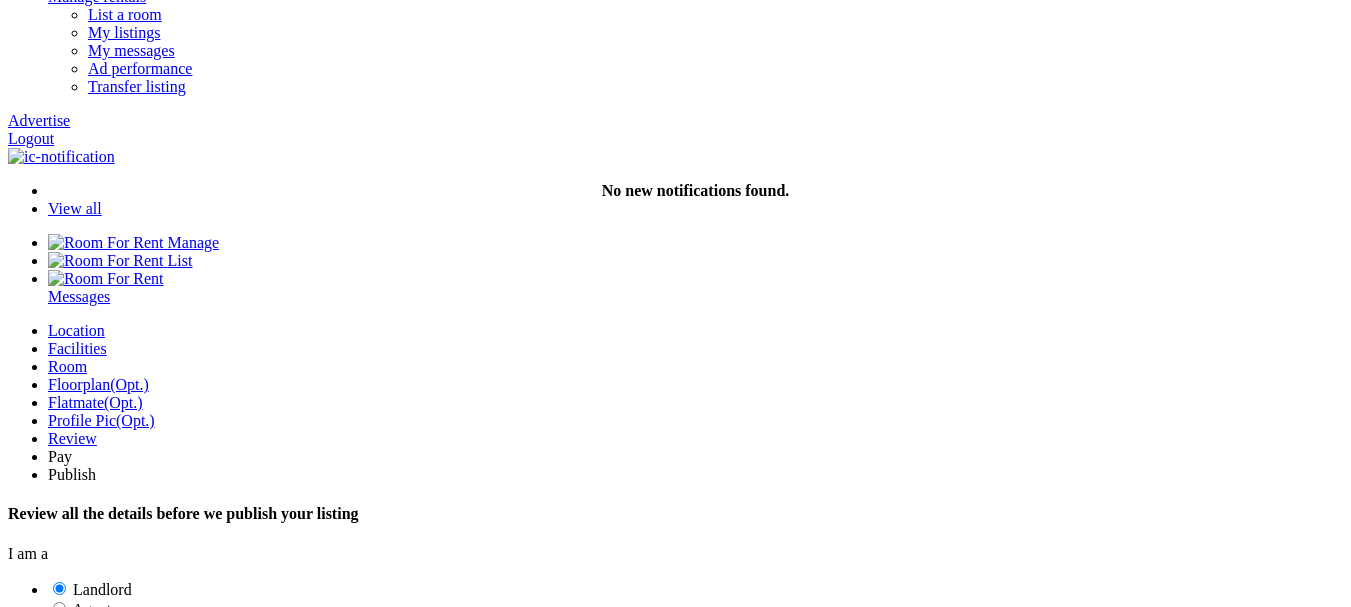 scroll, scrollTop: 200, scrollLeft: 0, axis: vertical 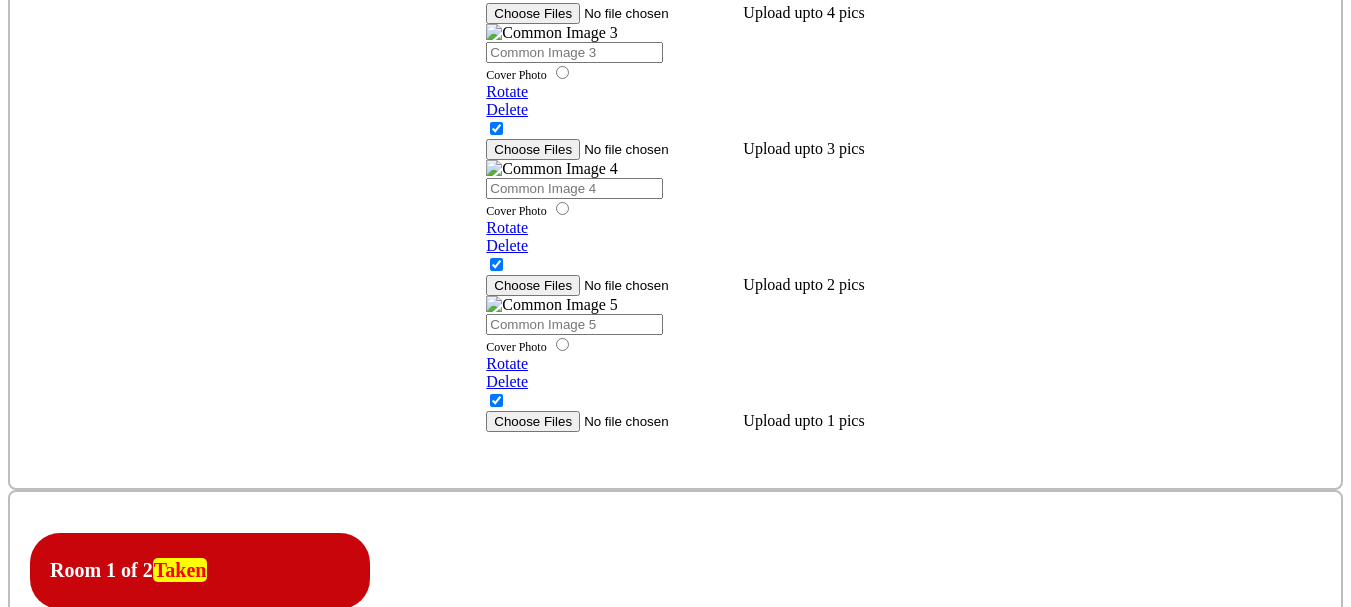 click at bounding box center (50, 1140) 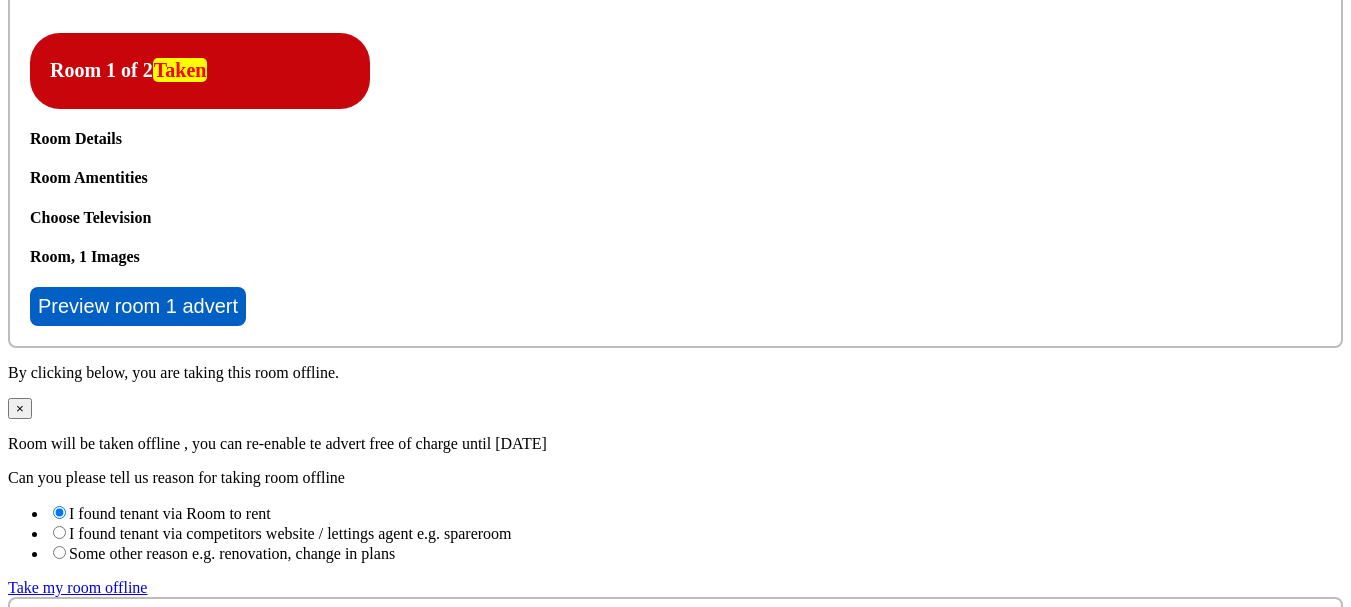 scroll, scrollTop: 4800, scrollLeft: 0, axis: vertical 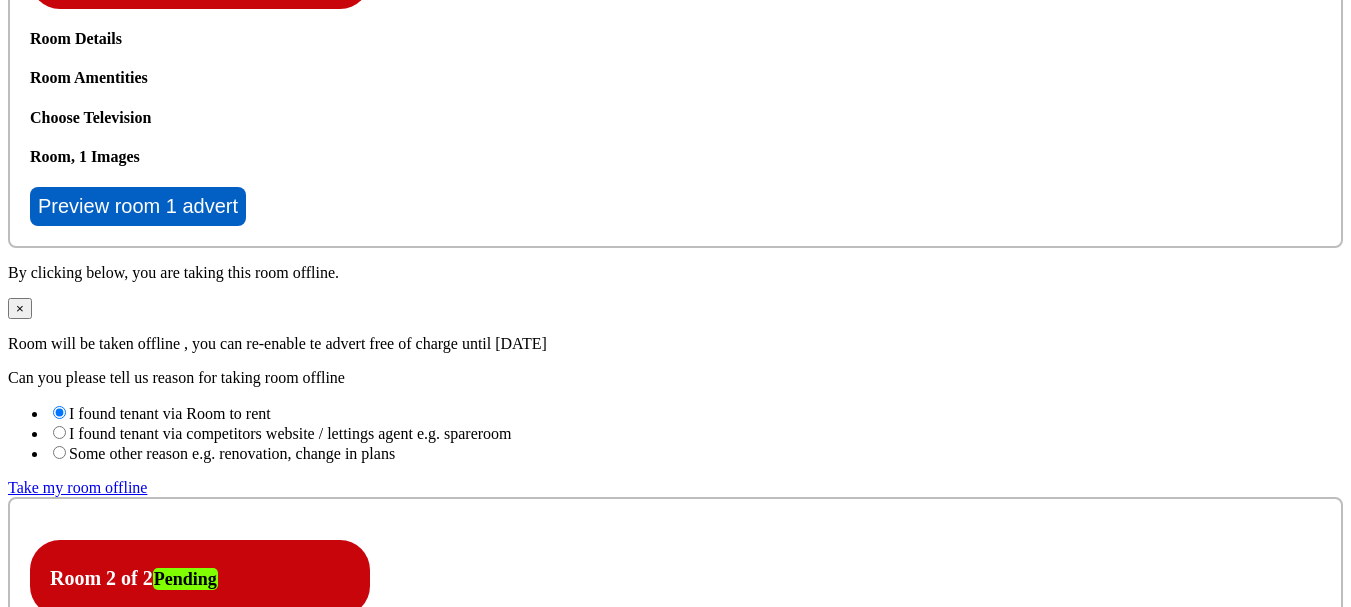 click on "Double" at bounding box center [118, 2724] 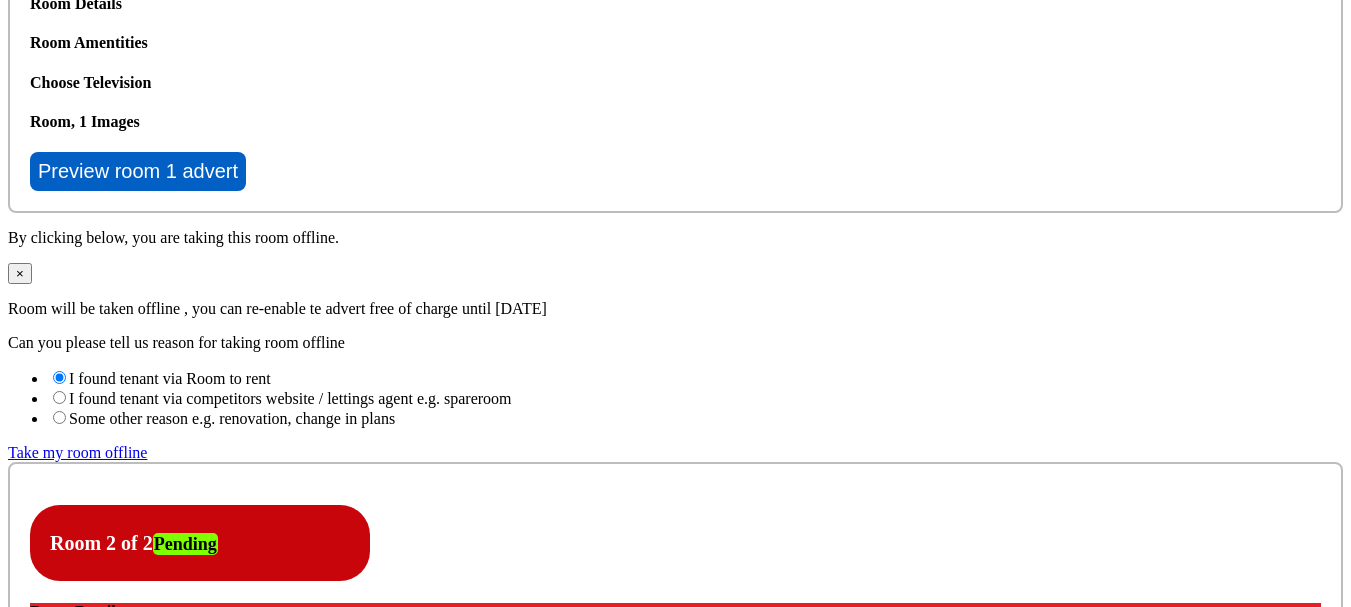 scroll, scrollTop: 4800, scrollLeft: 0, axis: vertical 